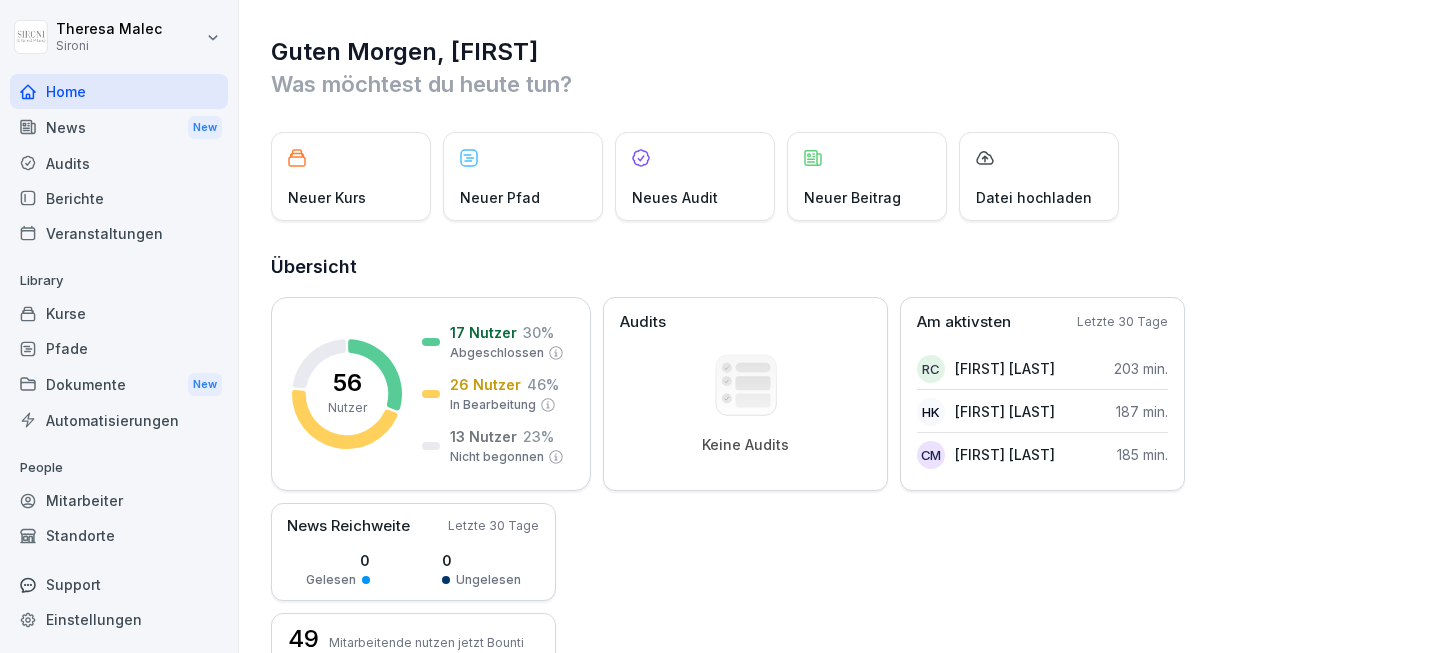 scroll, scrollTop: 0, scrollLeft: 0, axis: both 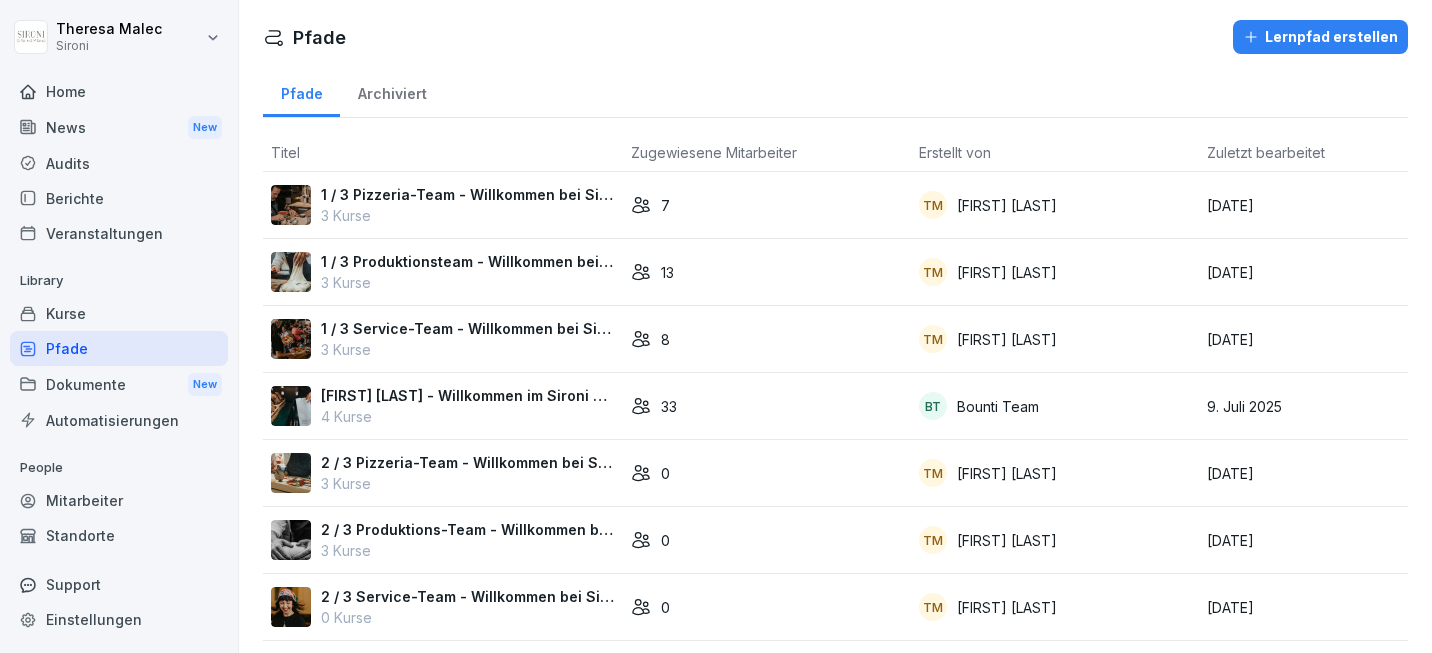 click on "3 Kurse" at bounding box center (468, 215) 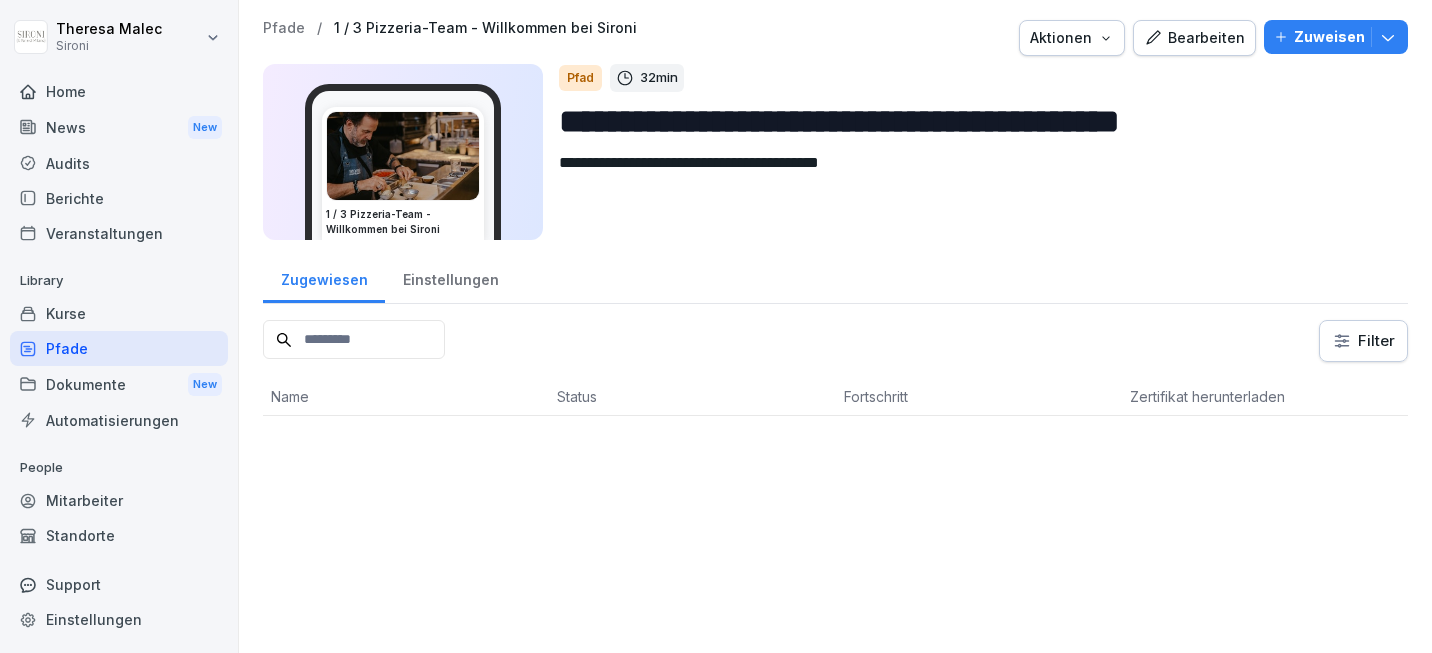 scroll, scrollTop: 0, scrollLeft: 0, axis: both 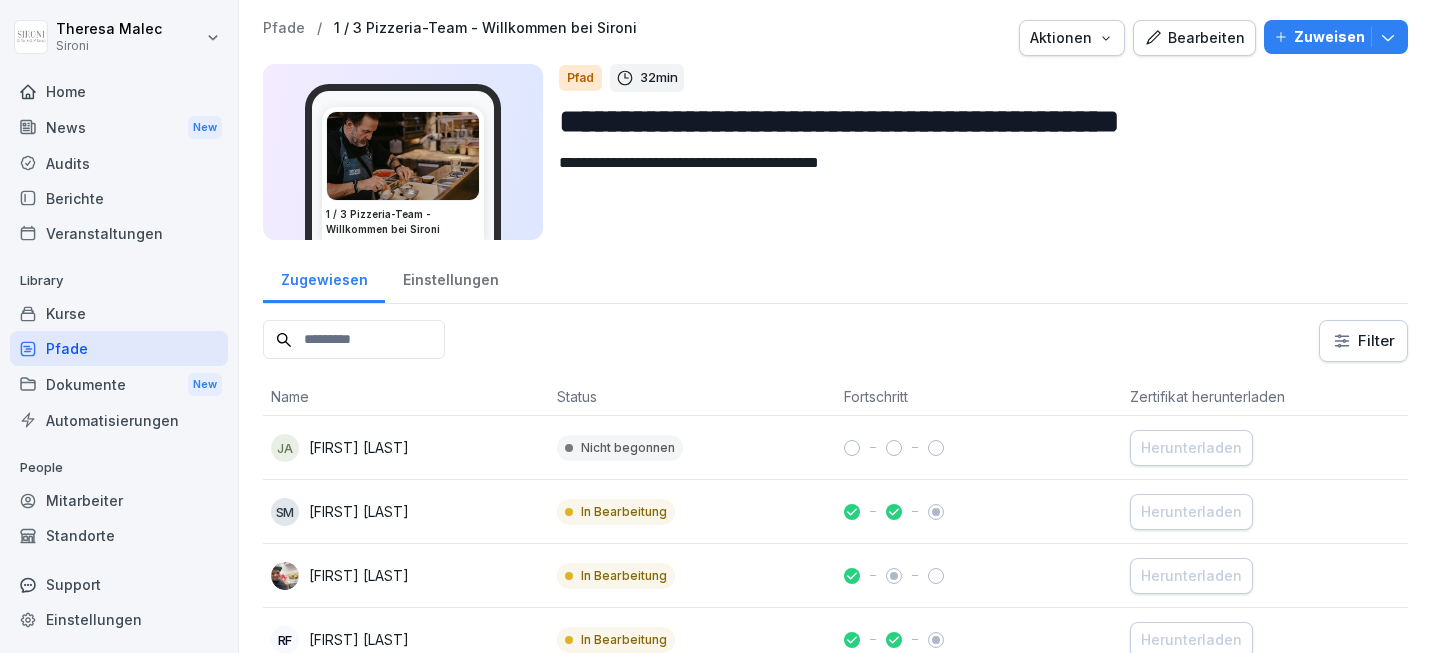 click on "Pfade" at bounding box center [119, 348] 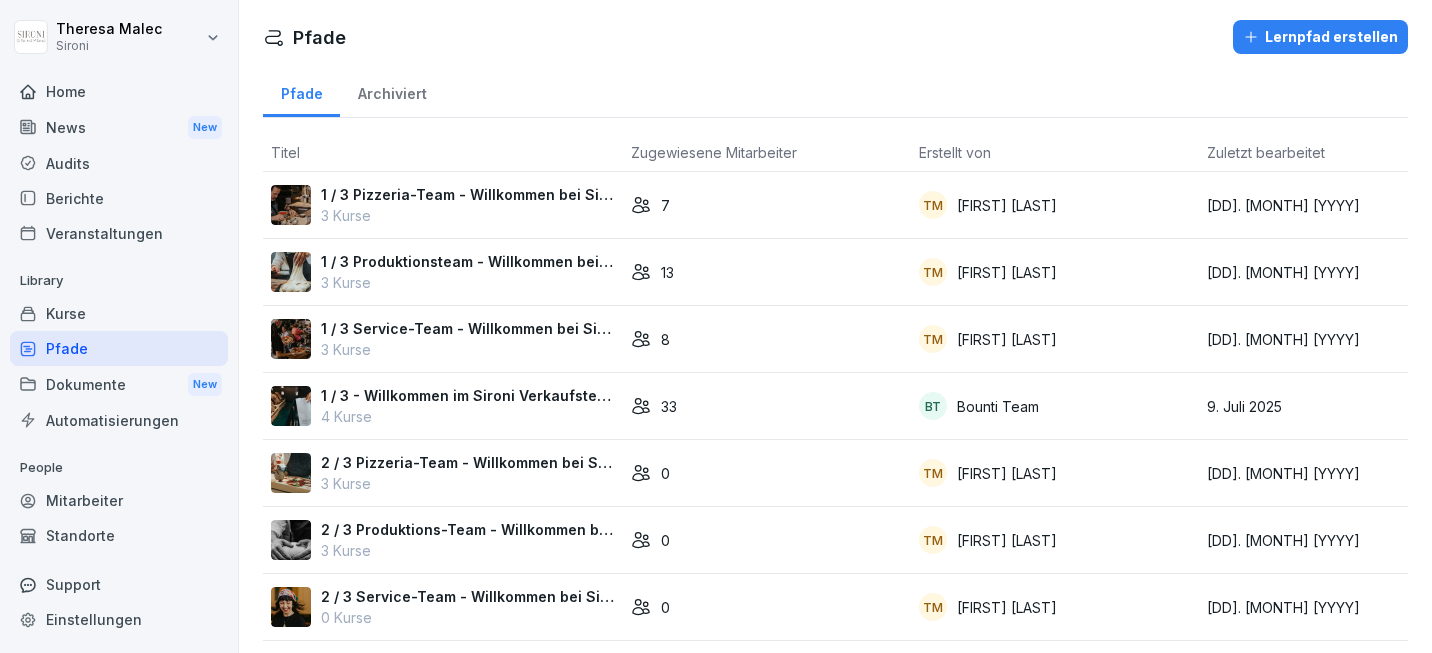 click on "1 / 3 Produktionsteam - Willkommen bei Sironi" at bounding box center [468, 261] 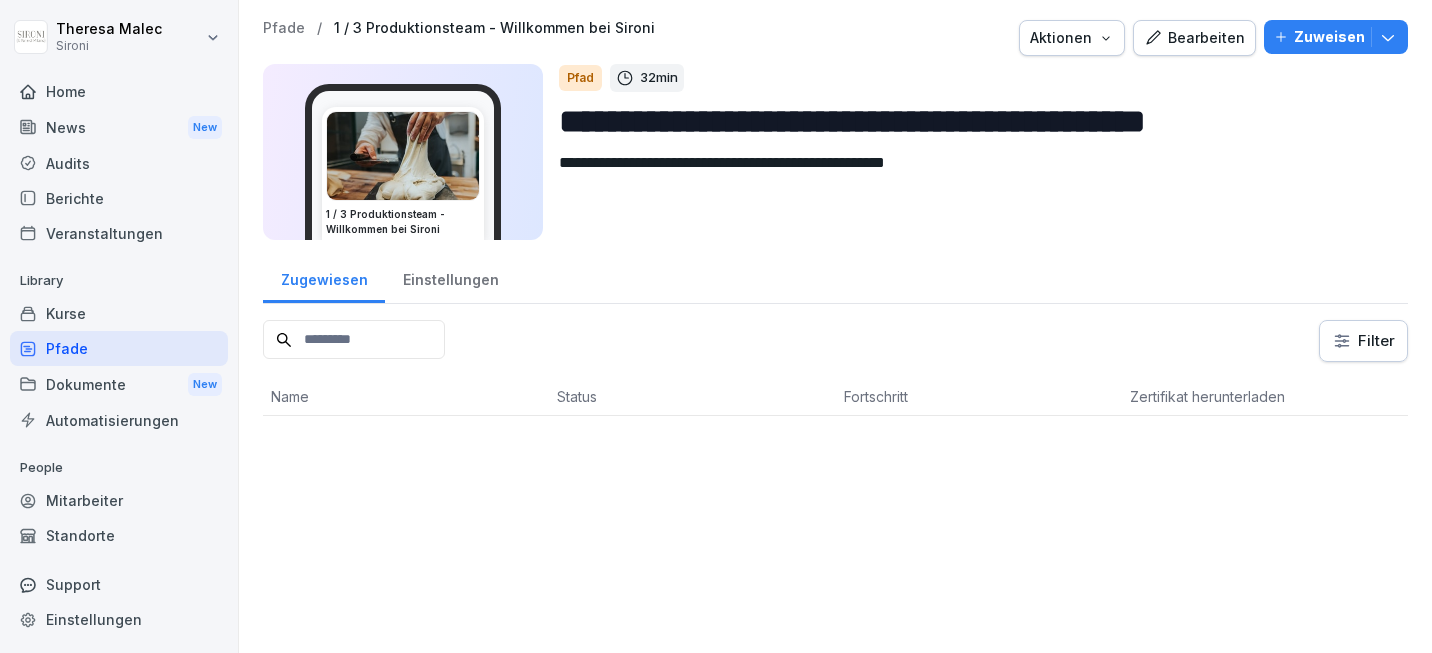 scroll, scrollTop: 0, scrollLeft: 0, axis: both 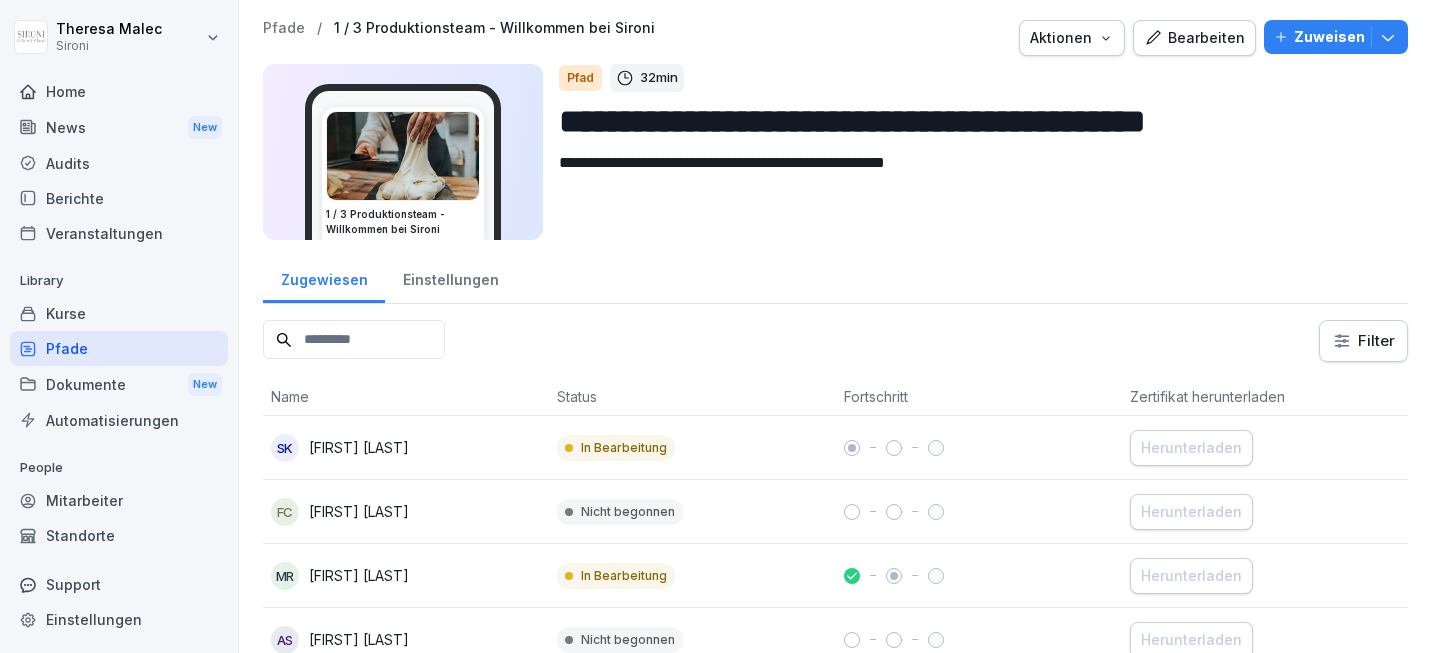 click on "Pfade" at bounding box center (119, 348) 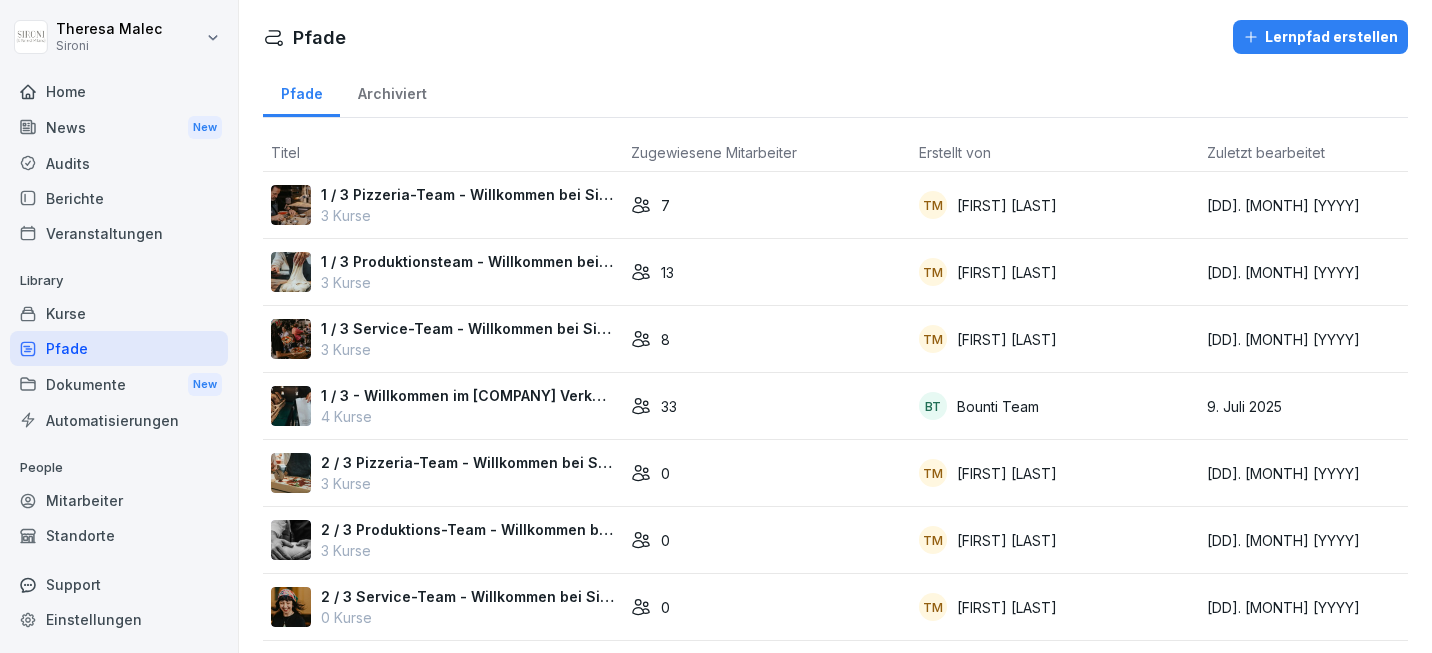 click on "3 Kurse" at bounding box center [468, 349] 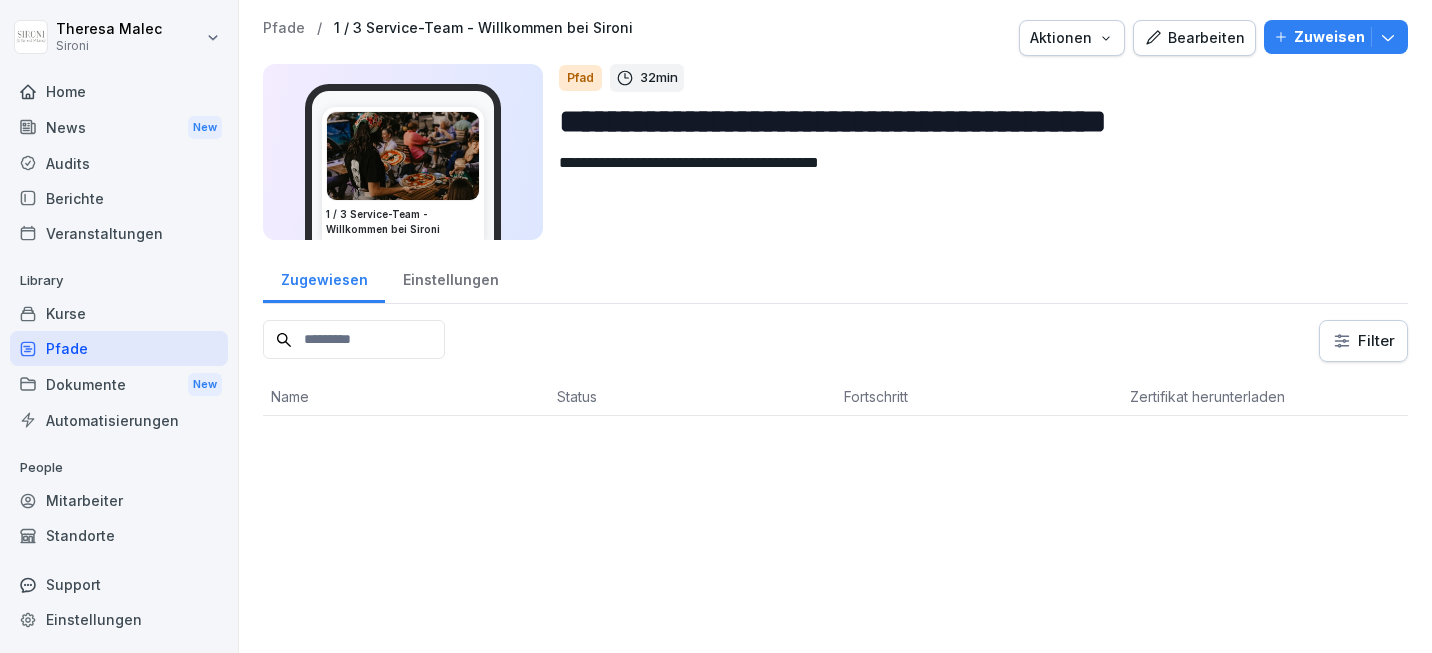 scroll, scrollTop: 0, scrollLeft: 0, axis: both 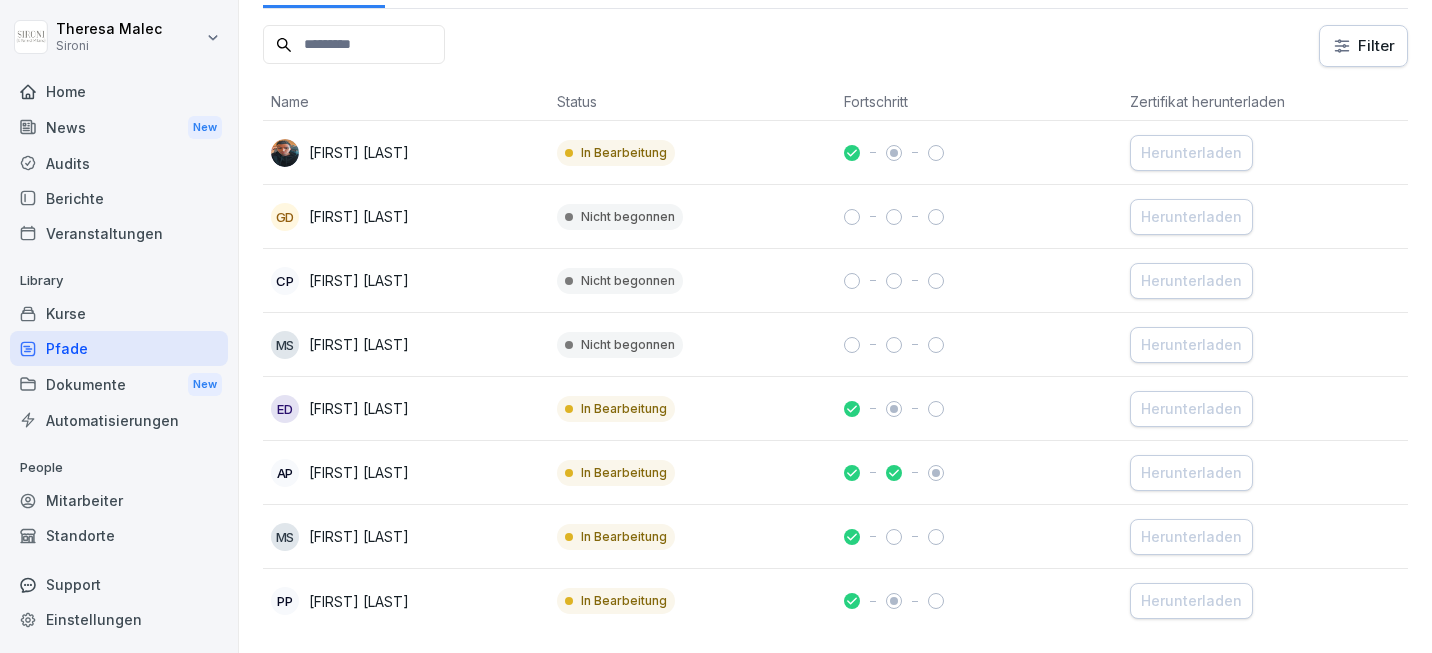click on "Pfade" at bounding box center (119, 348) 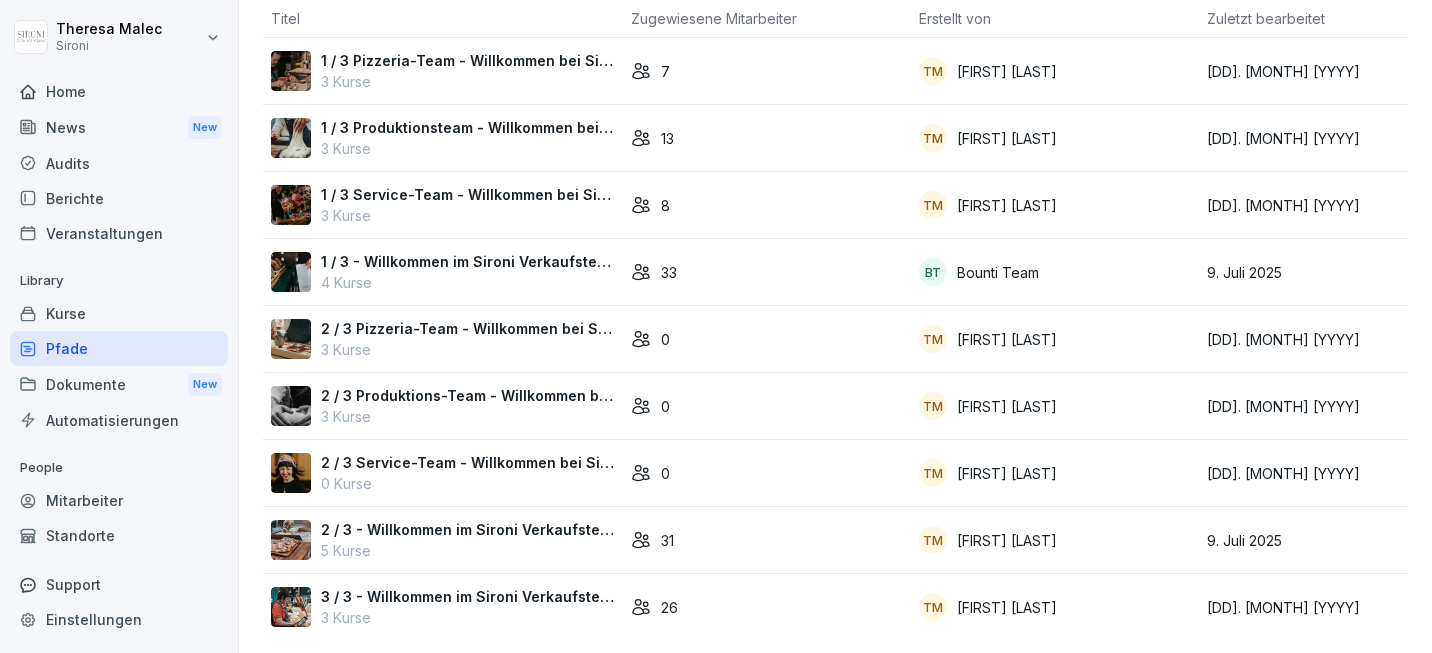 click on "3 Kurse" at bounding box center (468, 81) 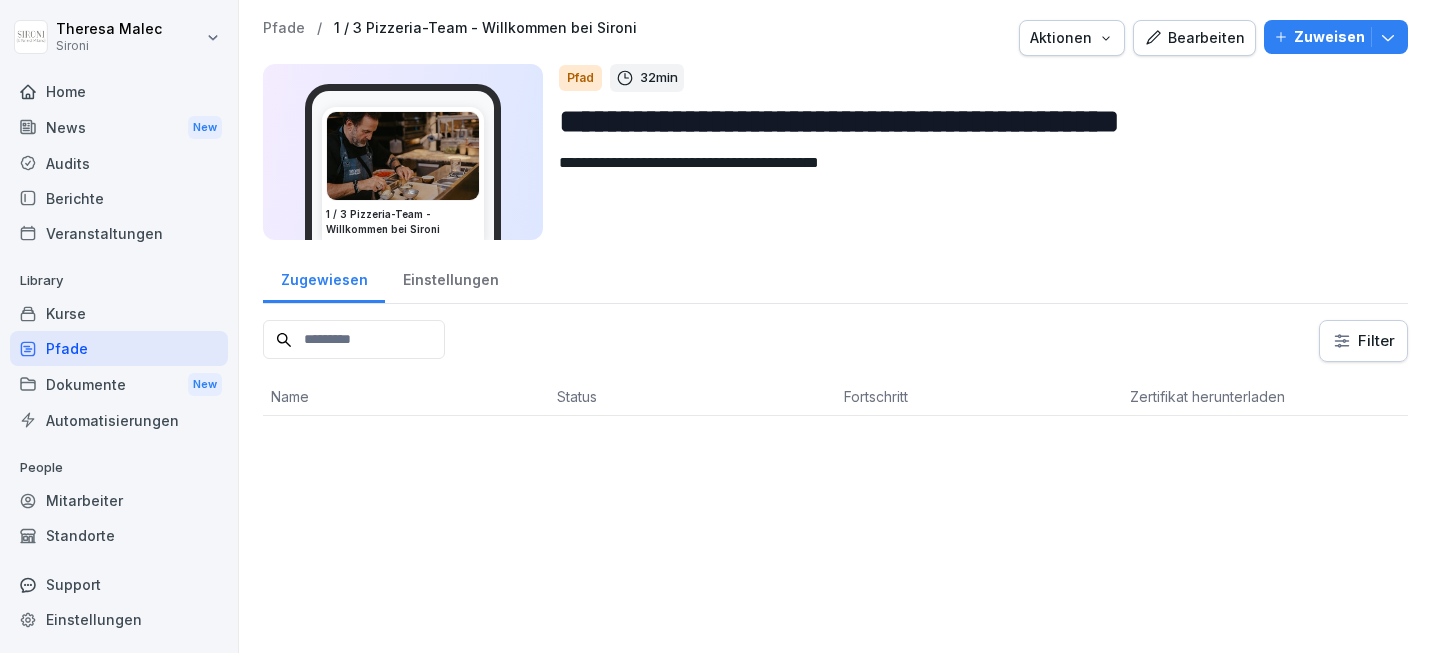 scroll, scrollTop: 0, scrollLeft: 0, axis: both 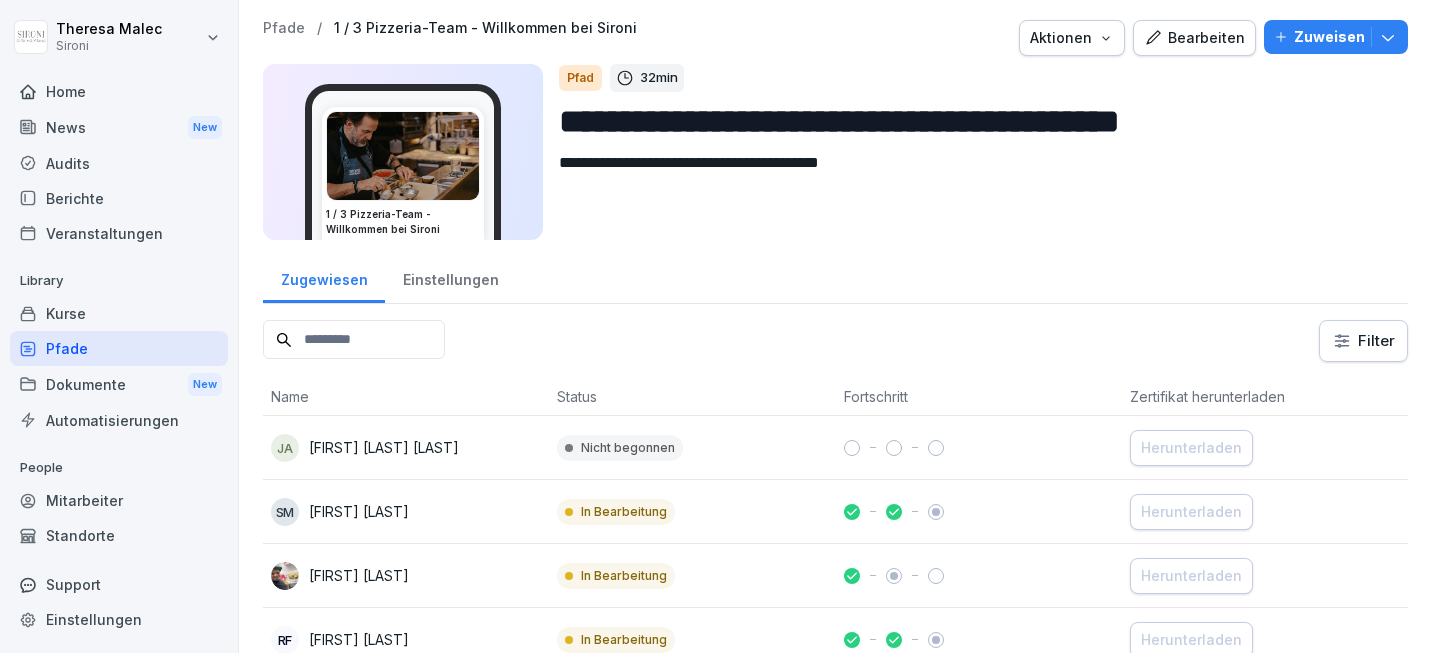 click on "Pfade" at bounding box center (119, 348) 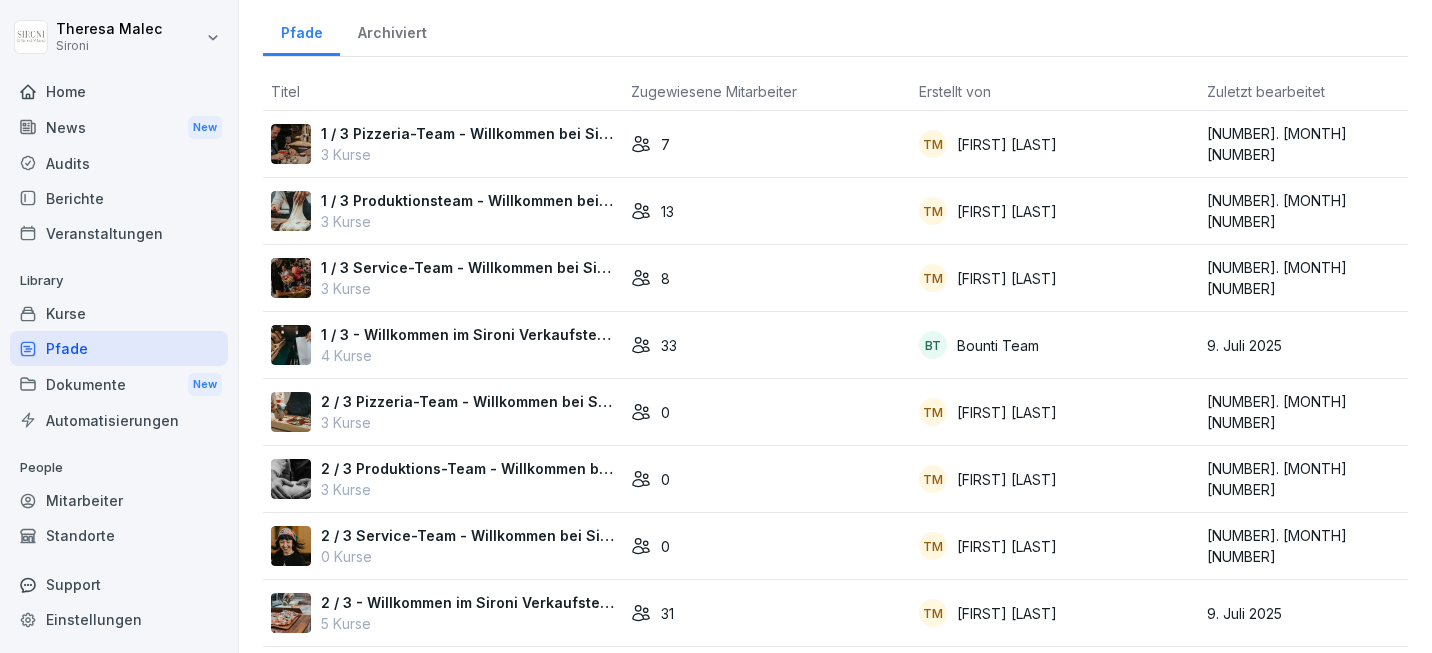 scroll, scrollTop: 137, scrollLeft: 0, axis: vertical 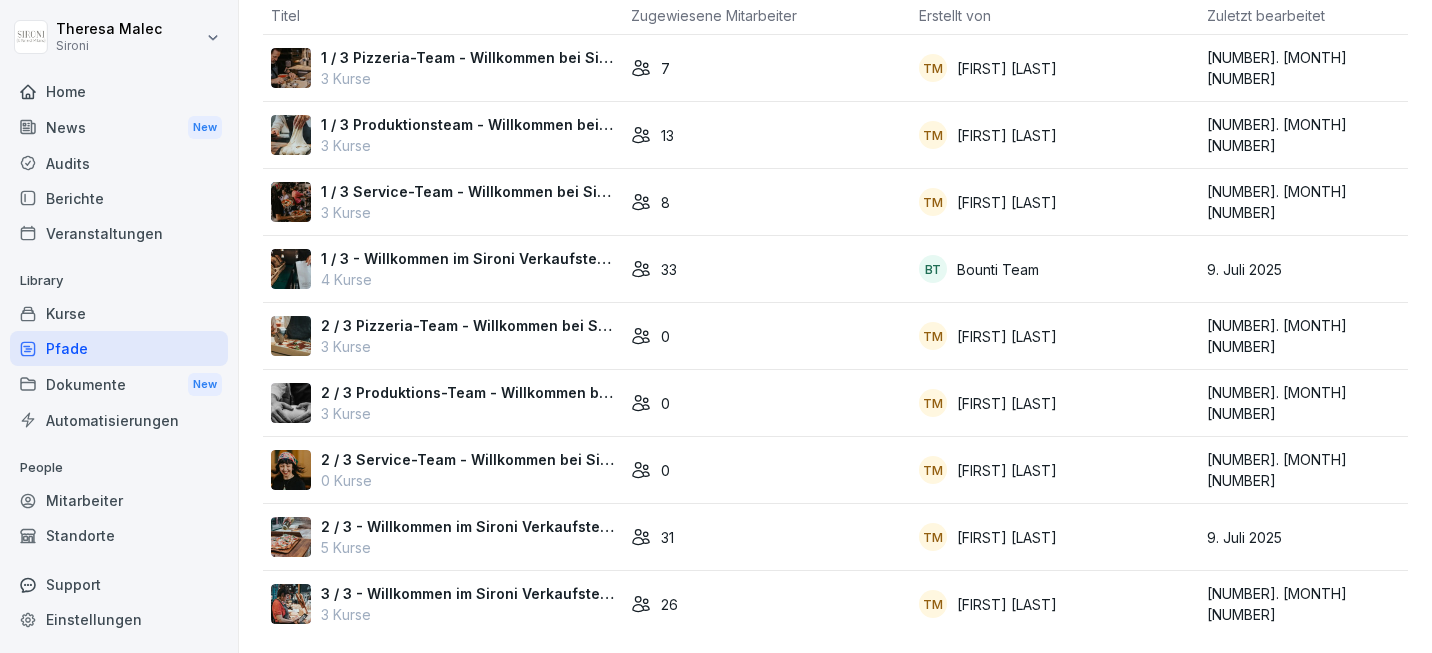 click on "3 Kurse" at bounding box center (468, 614) 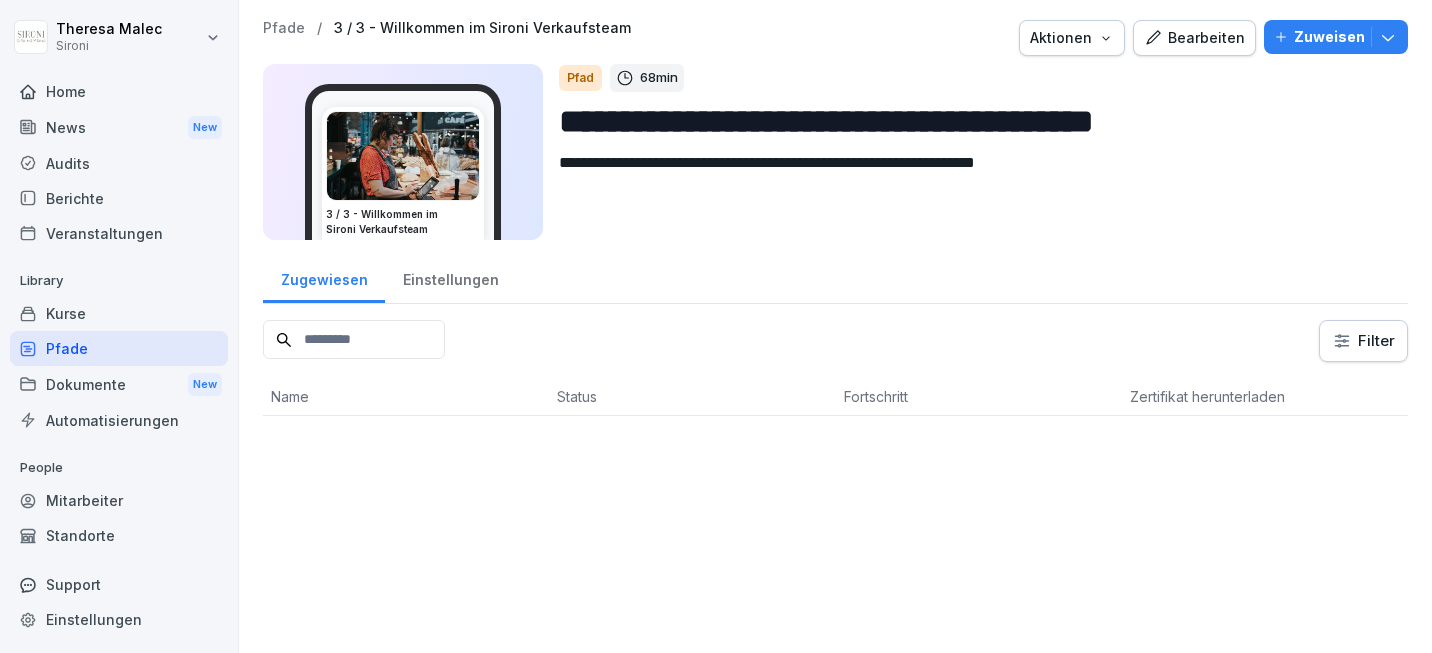 scroll, scrollTop: 0, scrollLeft: 0, axis: both 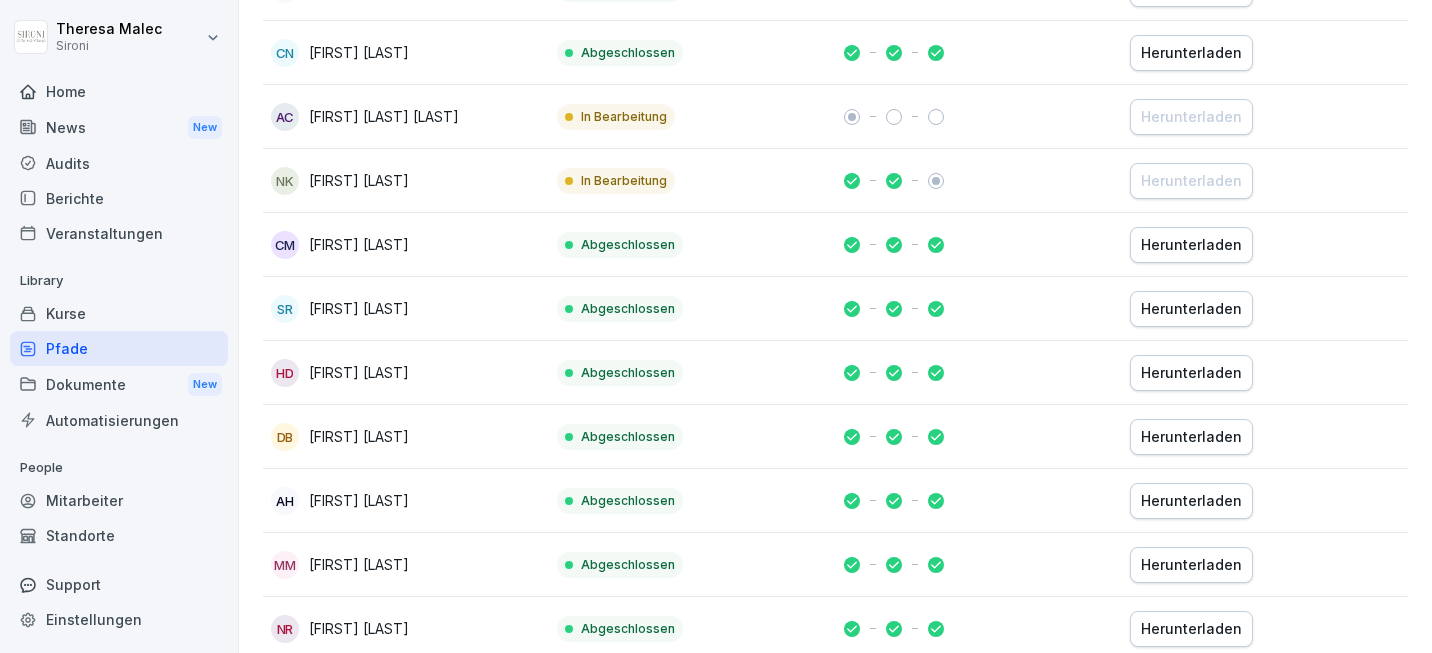 click on "Pfade" at bounding box center (119, 348) 